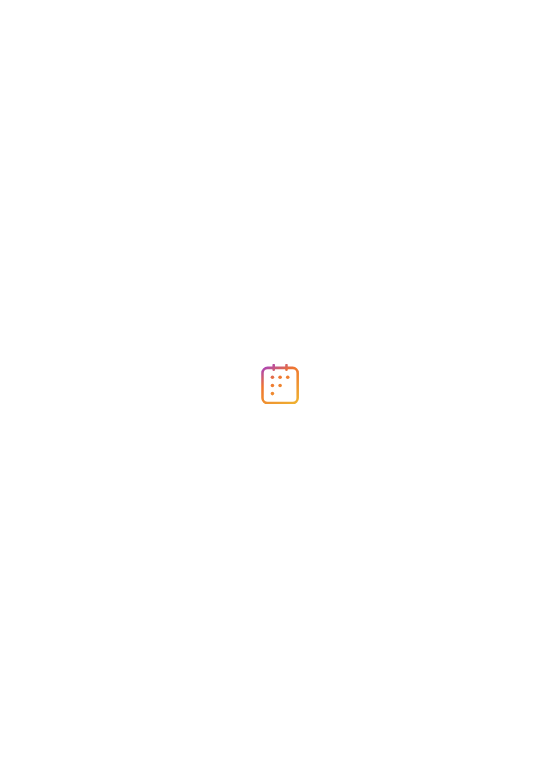 scroll, scrollTop: 0, scrollLeft: 0, axis: both 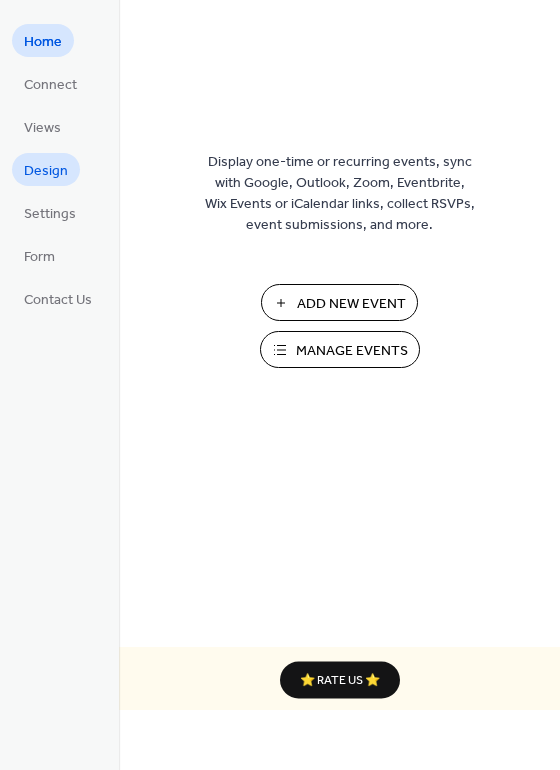 click on "Design" at bounding box center [46, 171] 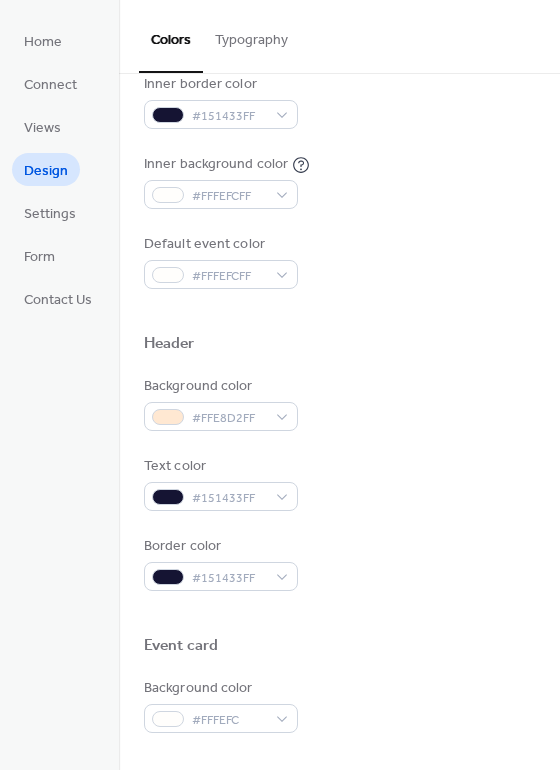 scroll, scrollTop: 0, scrollLeft: 0, axis: both 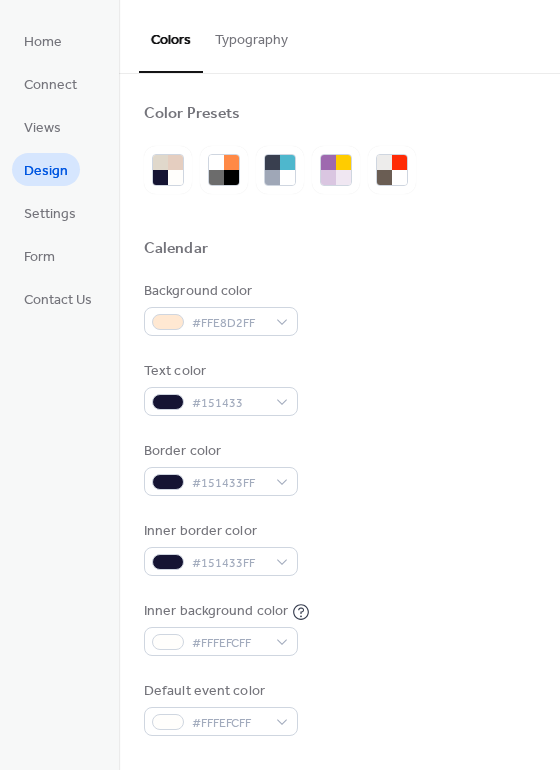 click on "Typography" at bounding box center [251, 35] 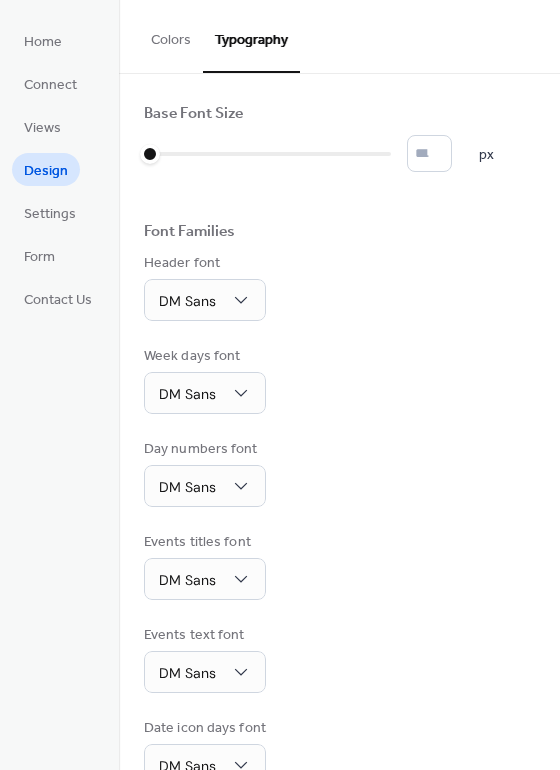 scroll, scrollTop: 139, scrollLeft: 0, axis: vertical 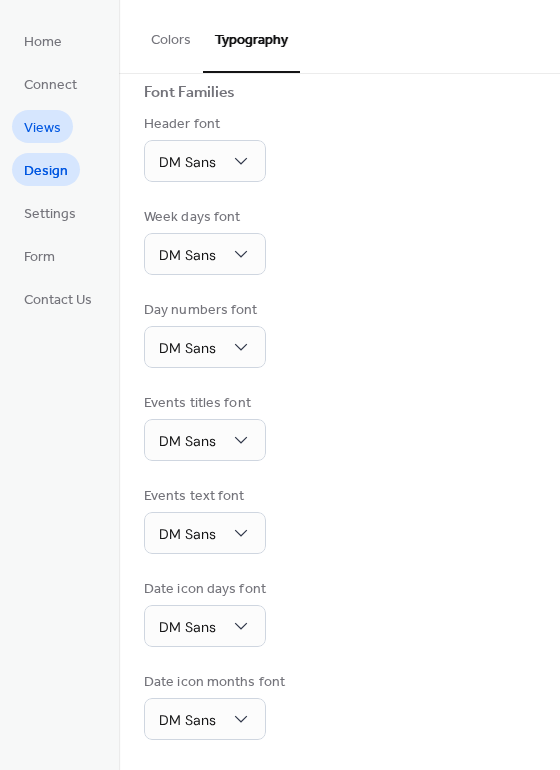 click on "Views" at bounding box center [42, 128] 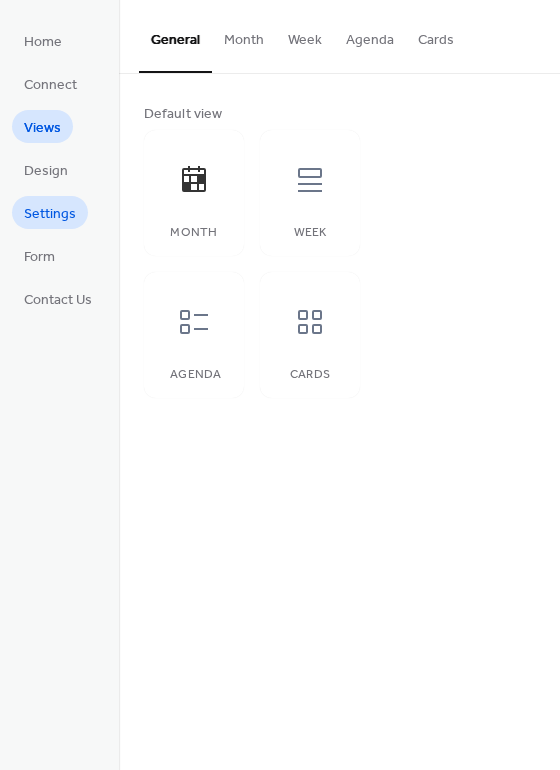 click on "Settings" at bounding box center [50, 214] 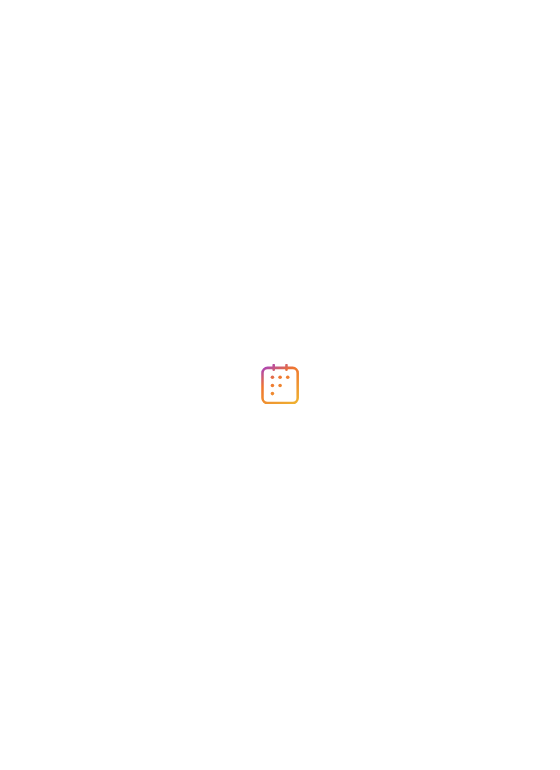 scroll, scrollTop: 0, scrollLeft: 0, axis: both 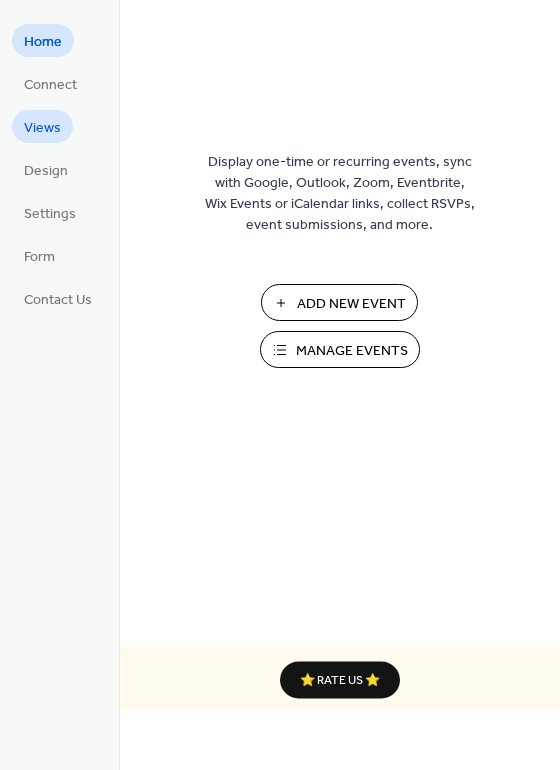click on "Views" at bounding box center [42, 128] 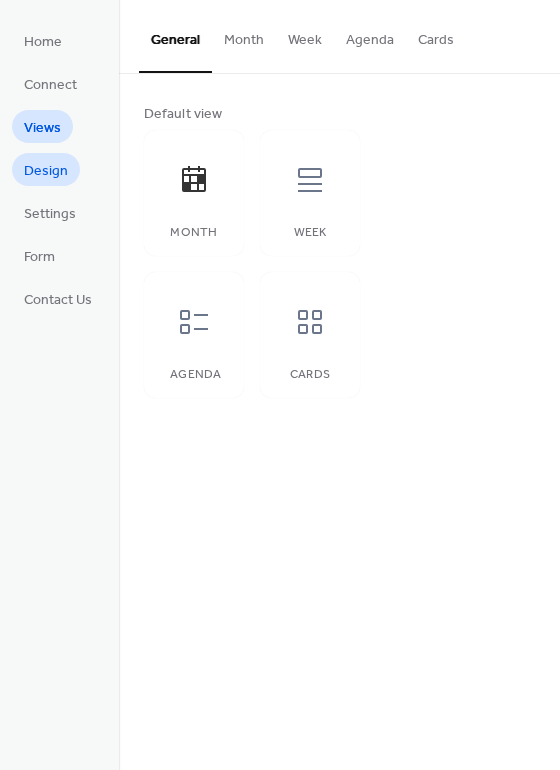 click on "Design" at bounding box center [46, 171] 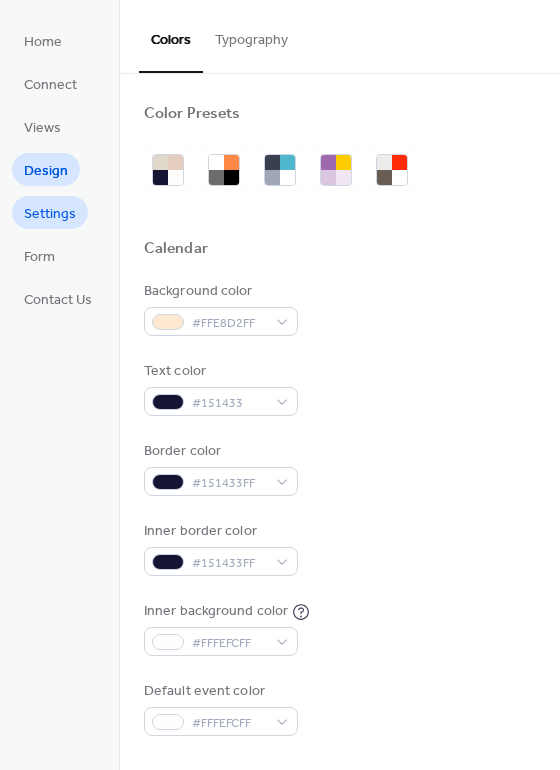 click on "Settings" at bounding box center [50, 214] 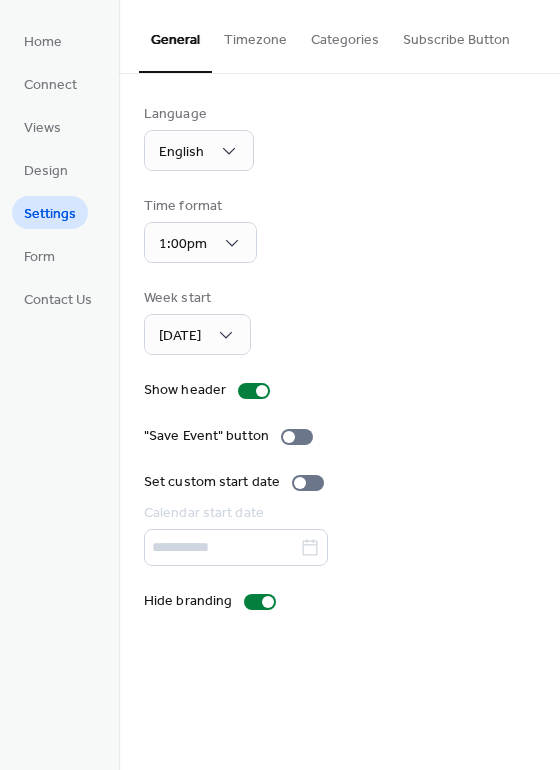click on "Timezone" at bounding box center (255, 35) 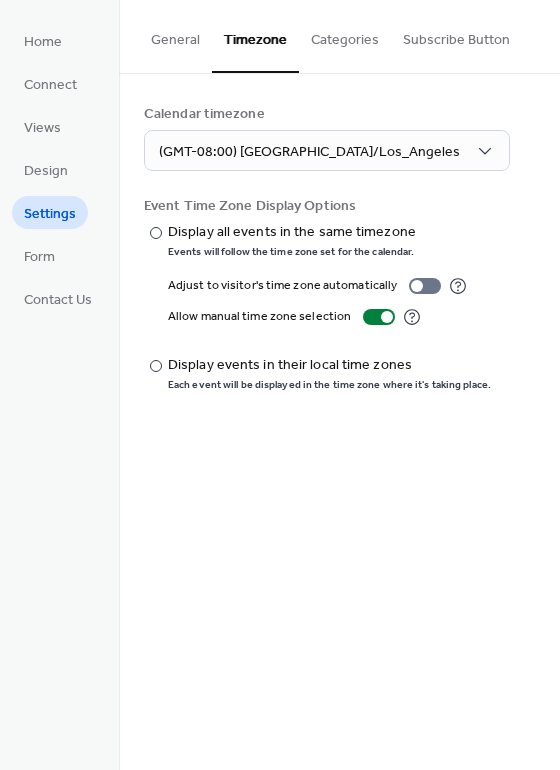 click on "Categories" at bounding box center [345, 35] 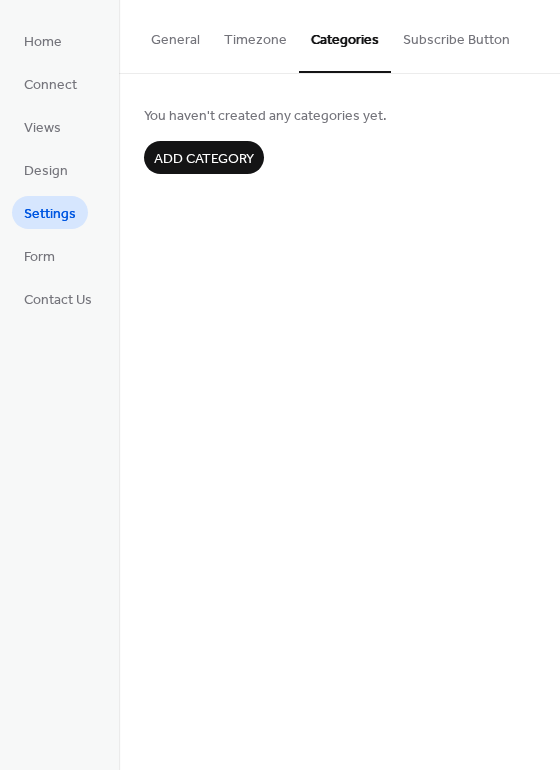 click on "Subscribe Button" at bounding box center [456, 35] 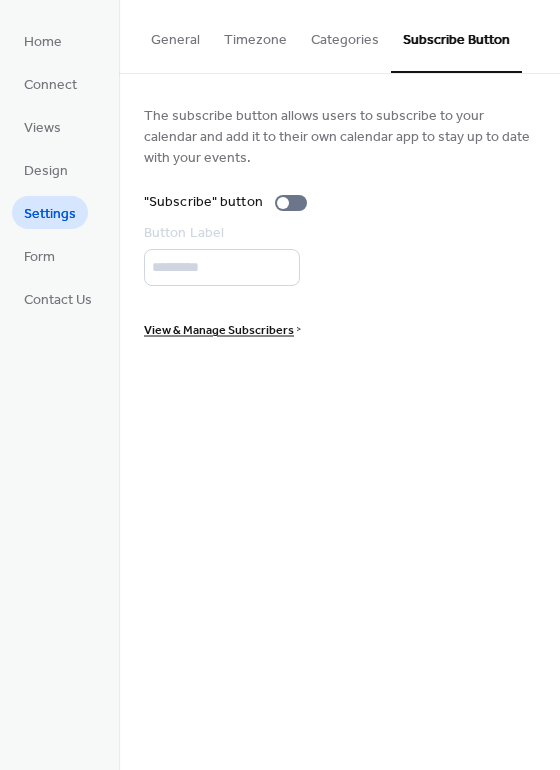 click on "Categories" at bounding box center [345, 35] 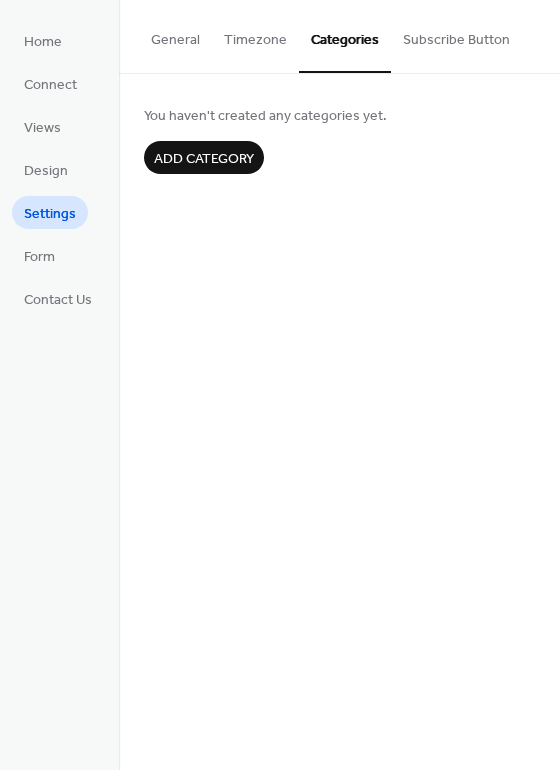 click on "Timezone" at bounding box center [255, 35] 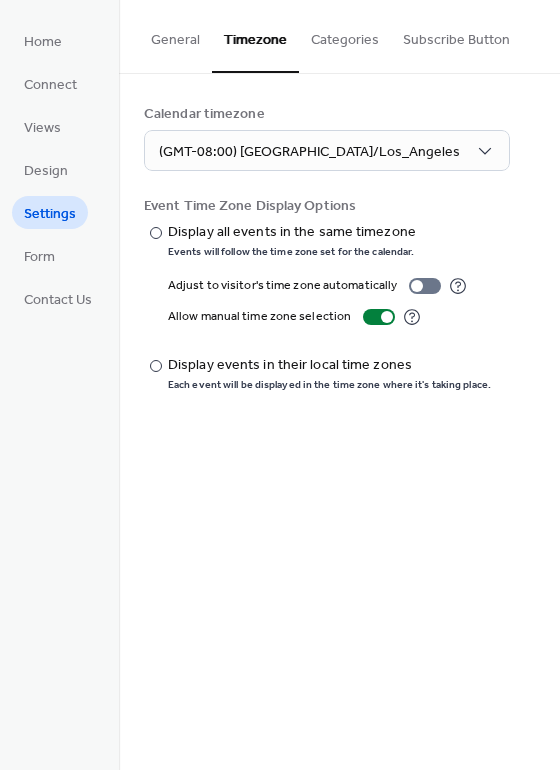 click on "General" at bounding box center [175, 35] 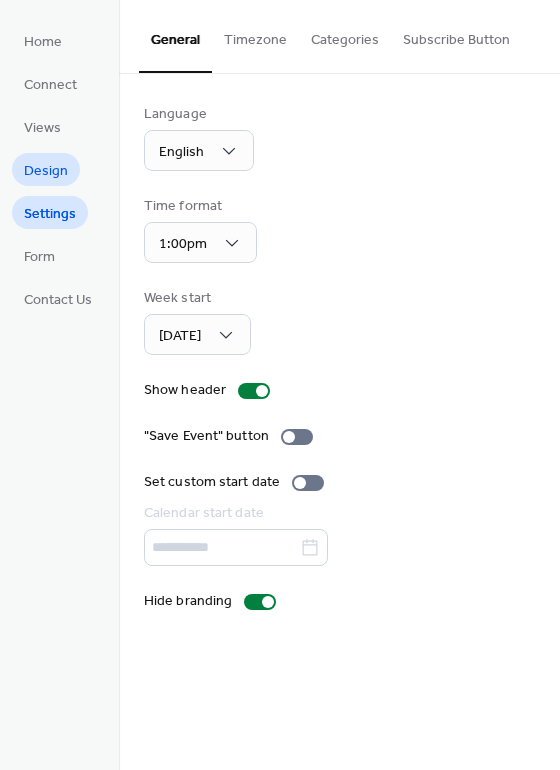 click on "Design" at bounding box center [46, 171] 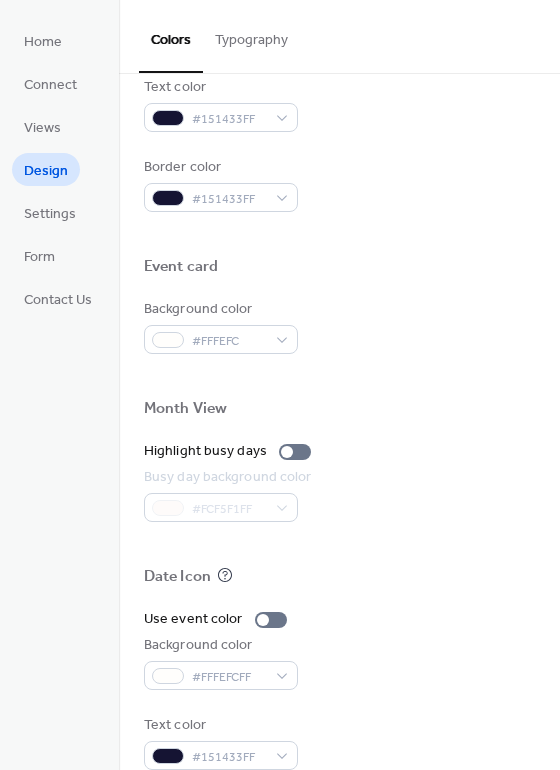 scroll, scrollTop: 856, scrollLeft: 0, axis: vertical 